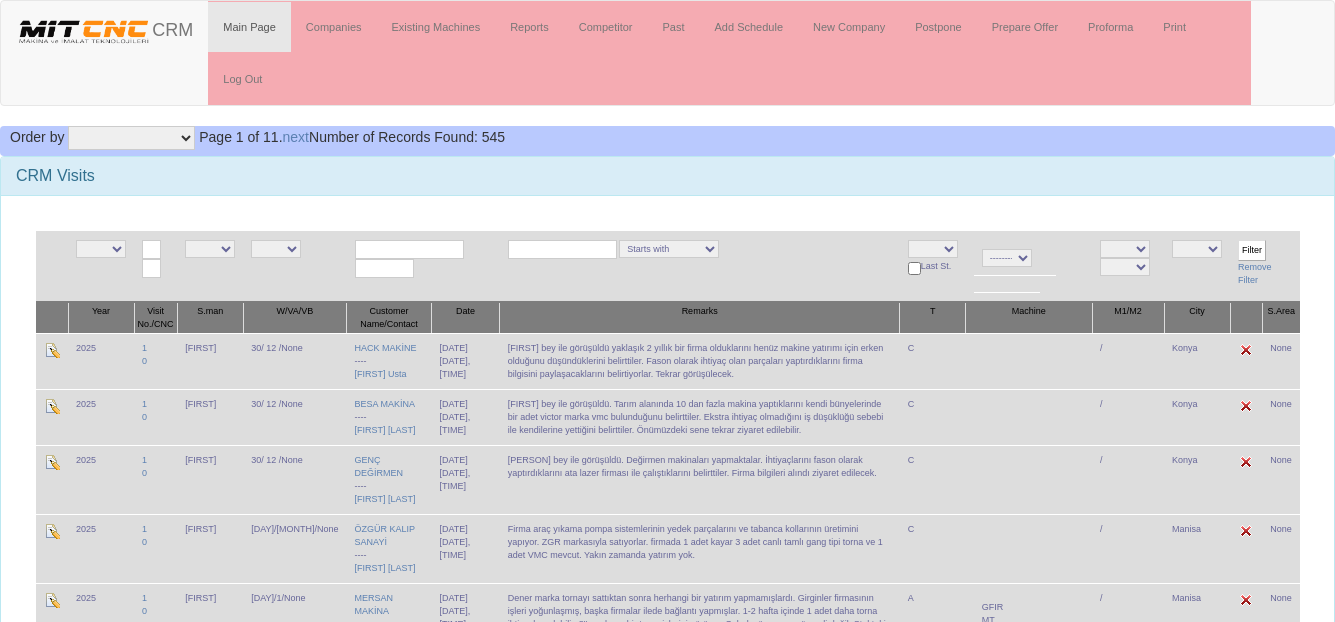 scroll, scrollTop: 0, scrollLeft: 0, axis: both 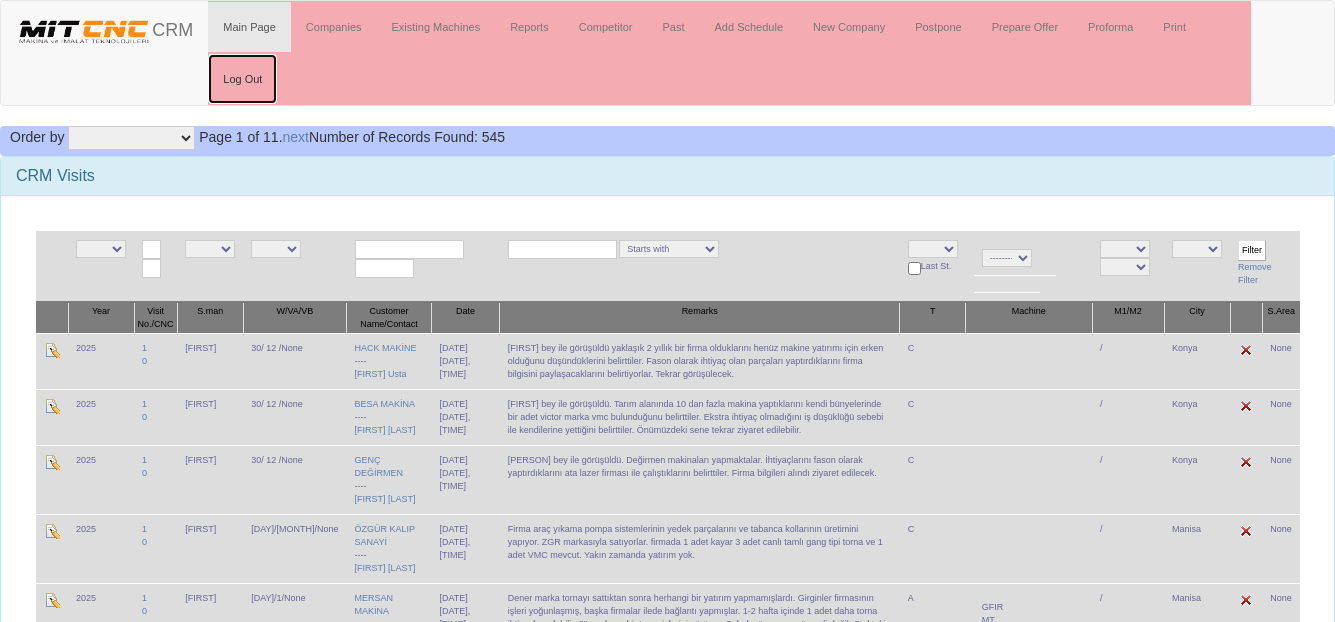 click on "Log Out" at bounding box center (242, 79) 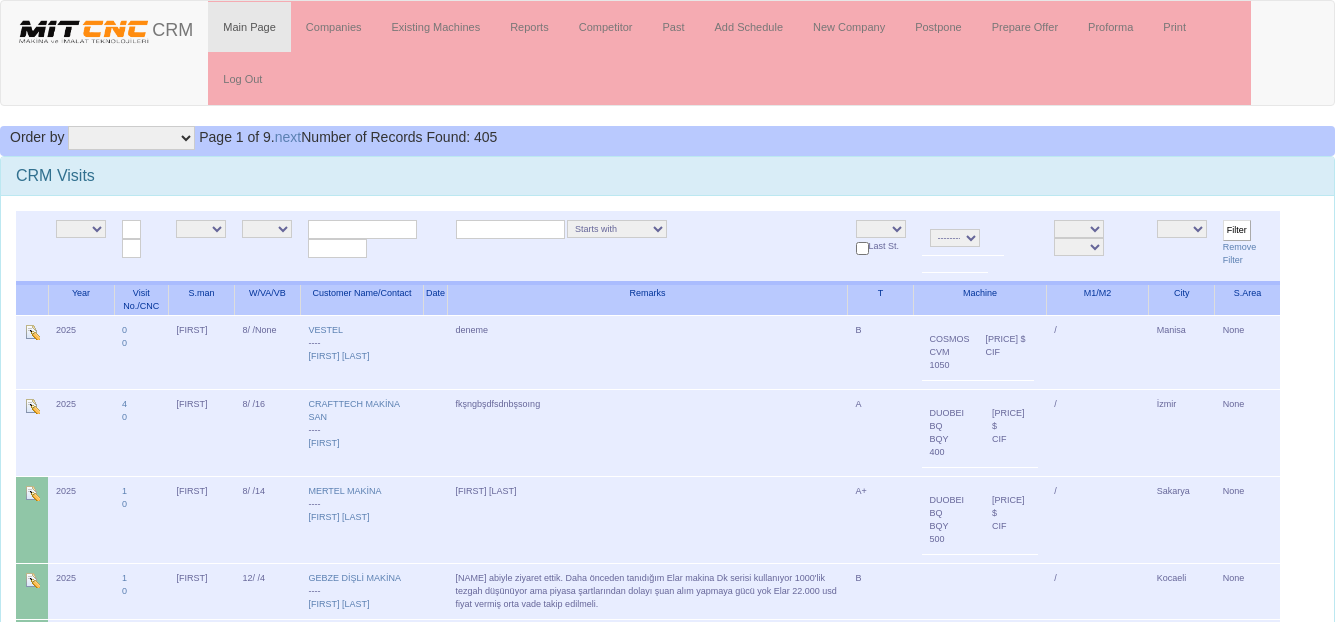 scroll, scrollTop: 0, scrollLeft: 0, axis: both 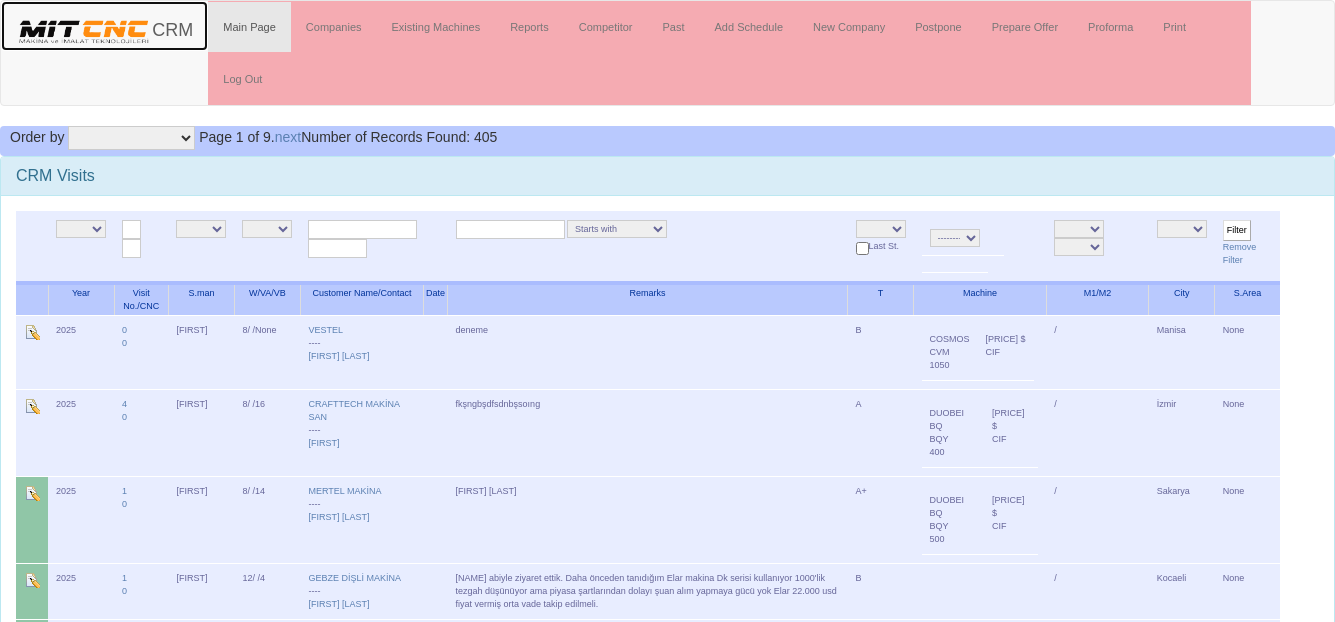click on "CRM" at bounding box center (104, 26) 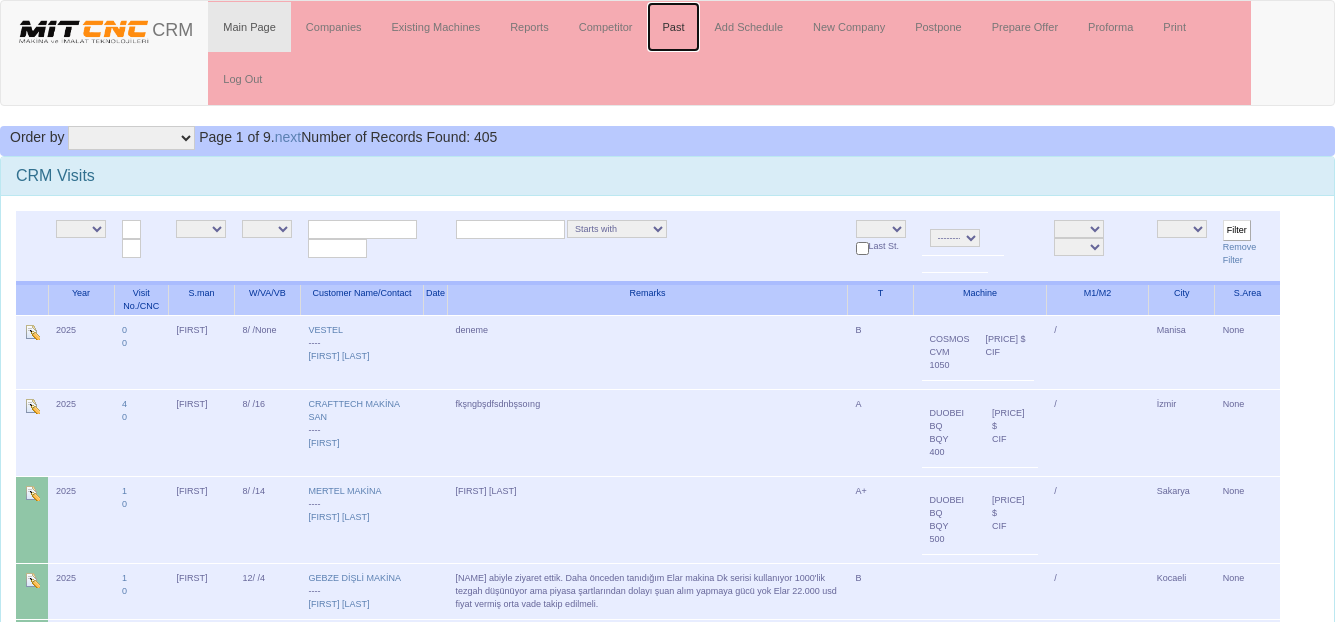 click on "Past" at bounding box center [673, 27] 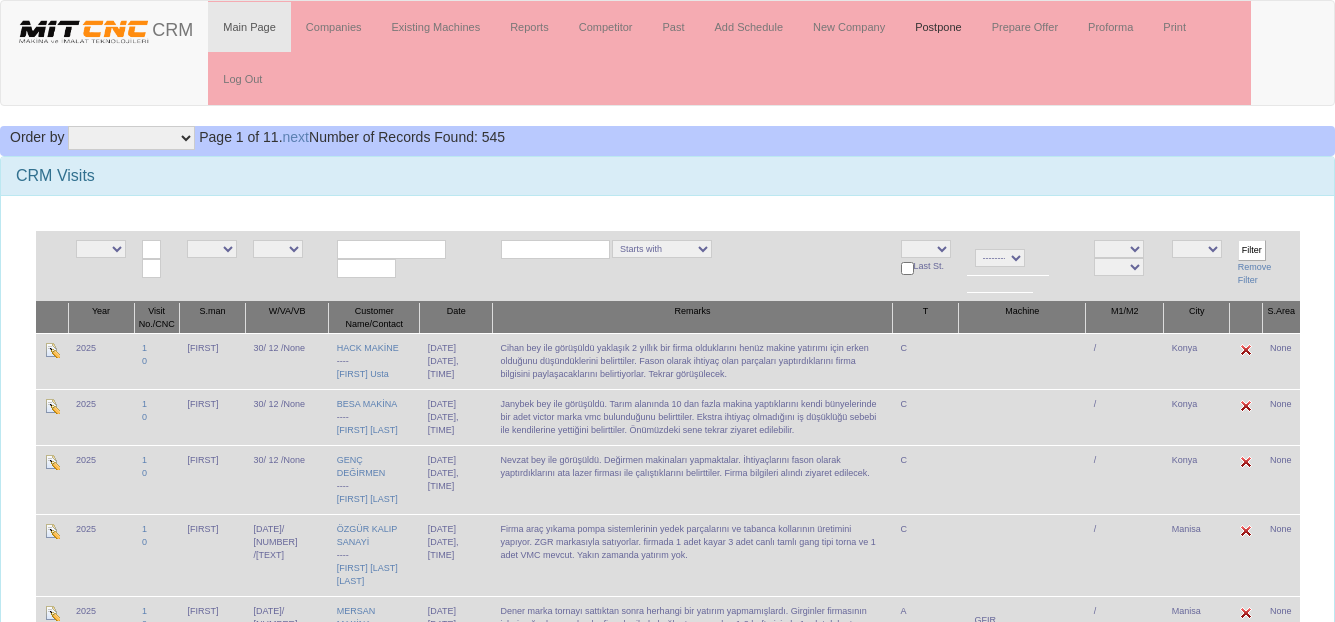 scroll, scrollTop: 0, scrollLeft: 0, axis: both 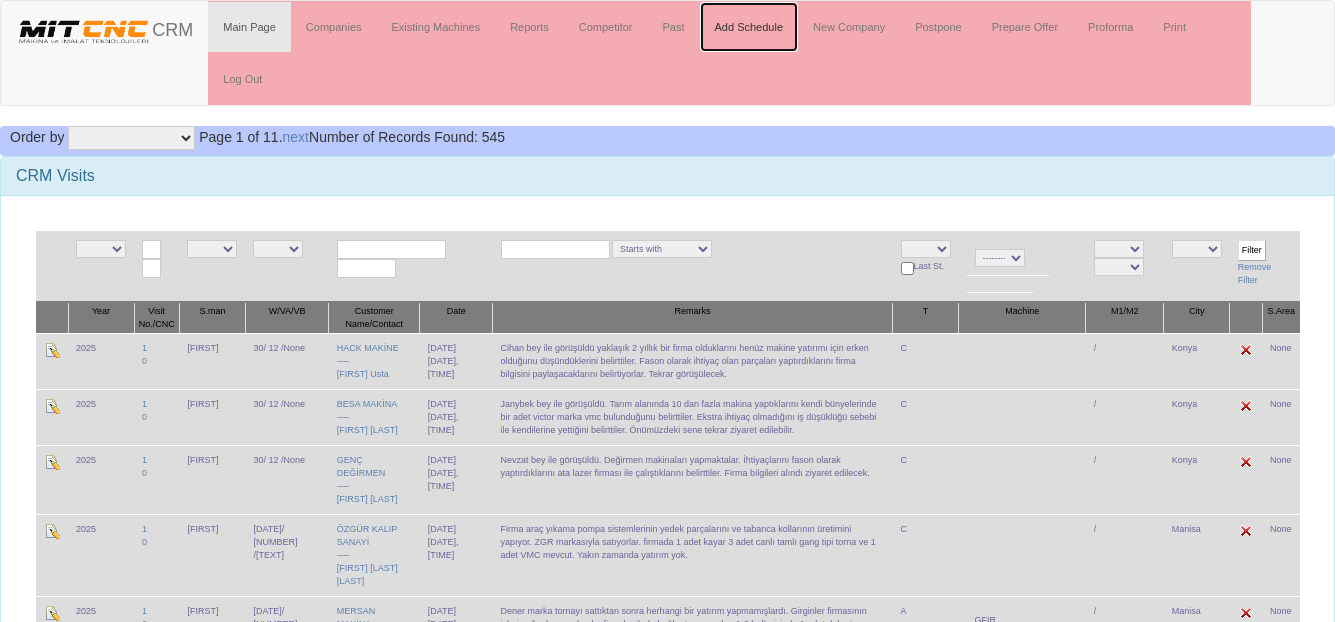 click on "Add Schedule" at bounding box center [749, 27] 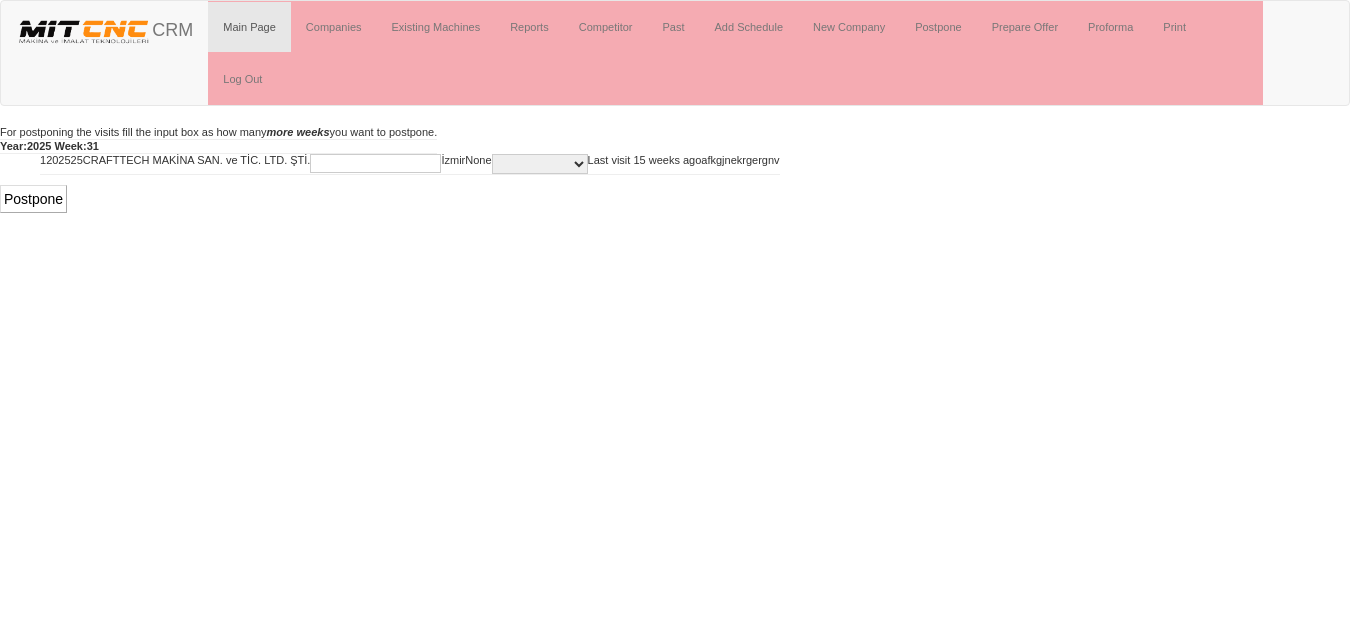 scroll, scrollTop: 0, scrollLeft: 0, axis: both 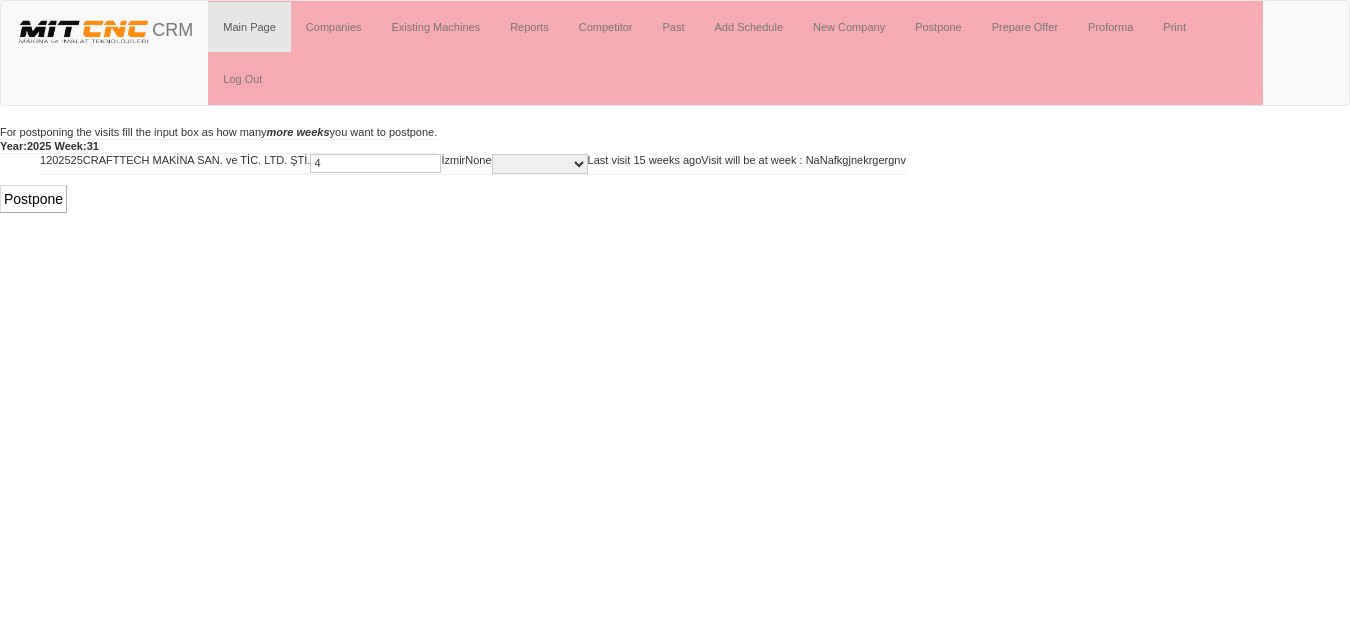 type on "4" 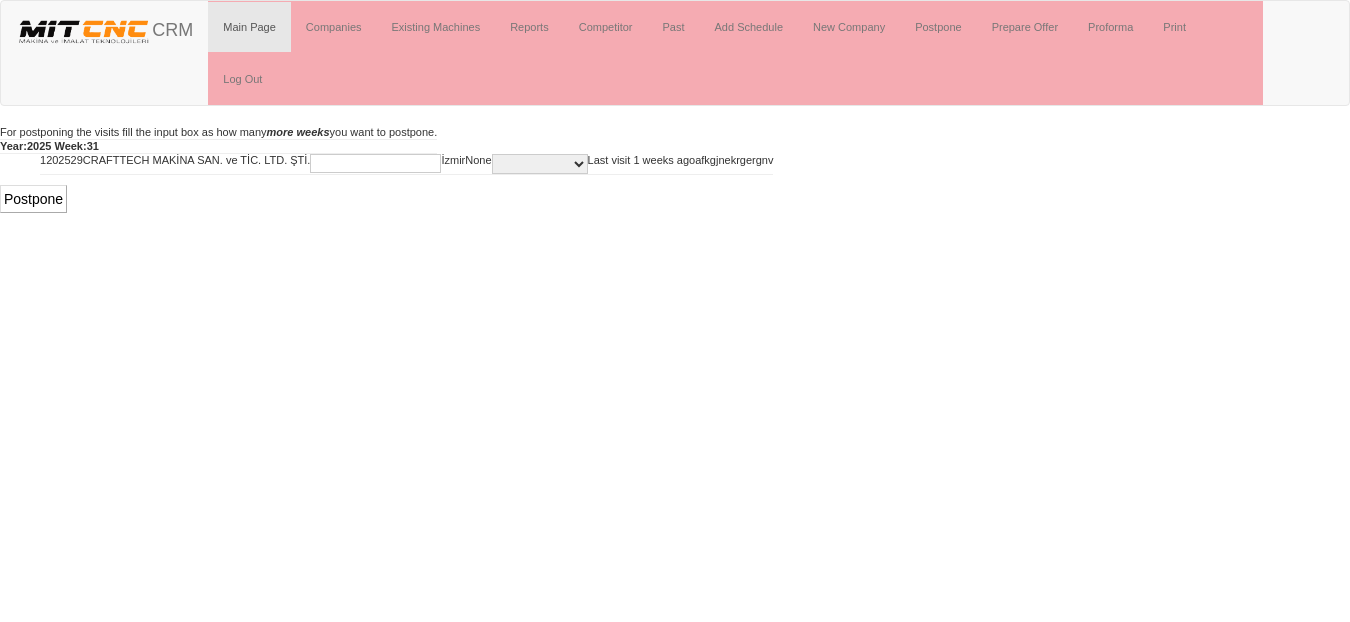 scroll, scrollTop: 0, scrollLeft: 0, axis: both 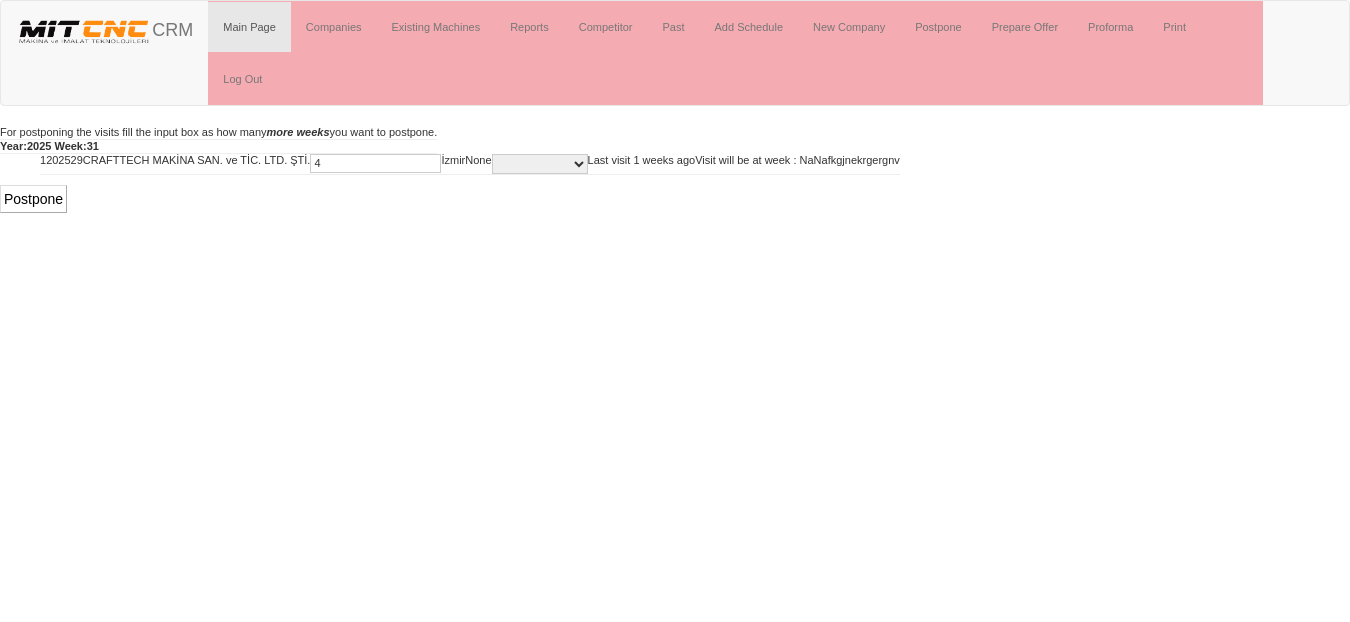 type on "4" 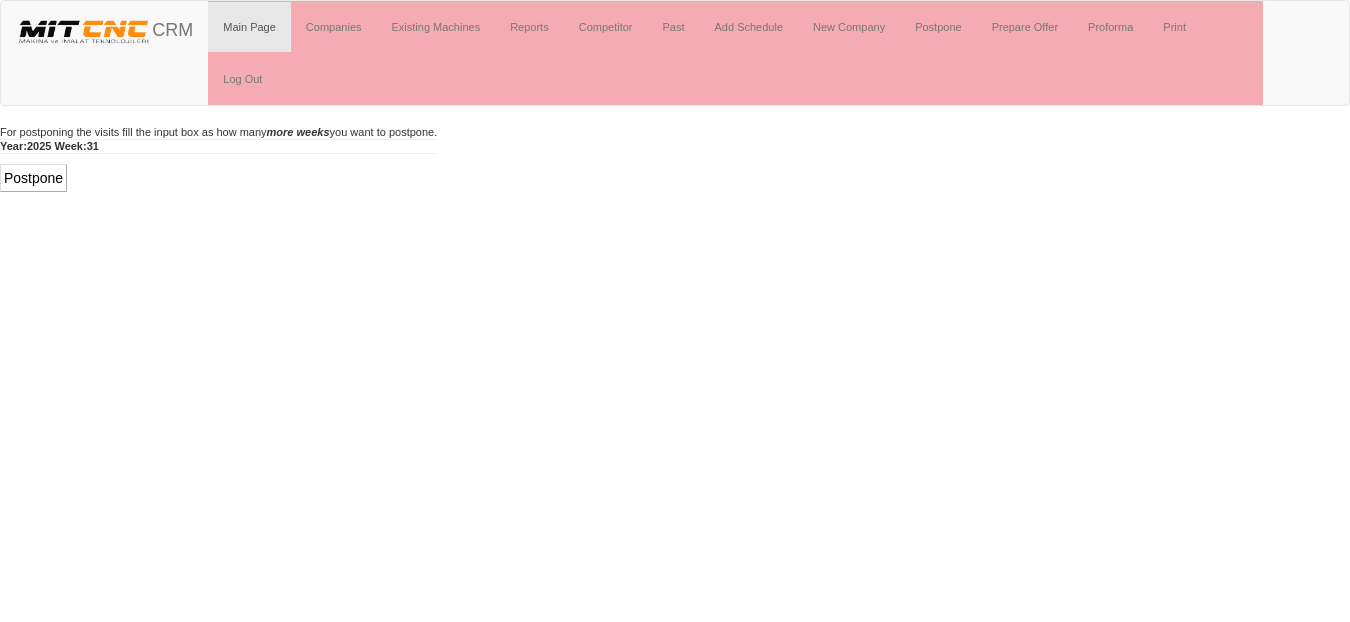 scroll, scrollTop: 0, scrollLeft: 0, axis: both 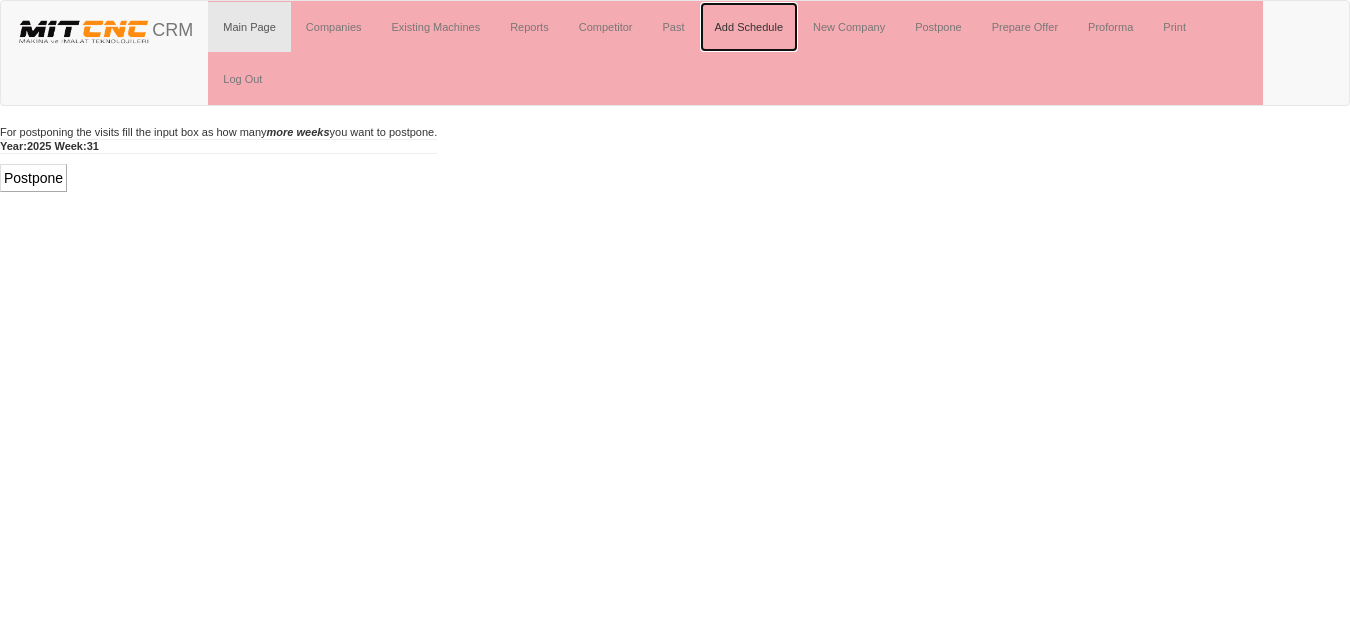click on "Add Schedule" at bounding box center (749, 27) 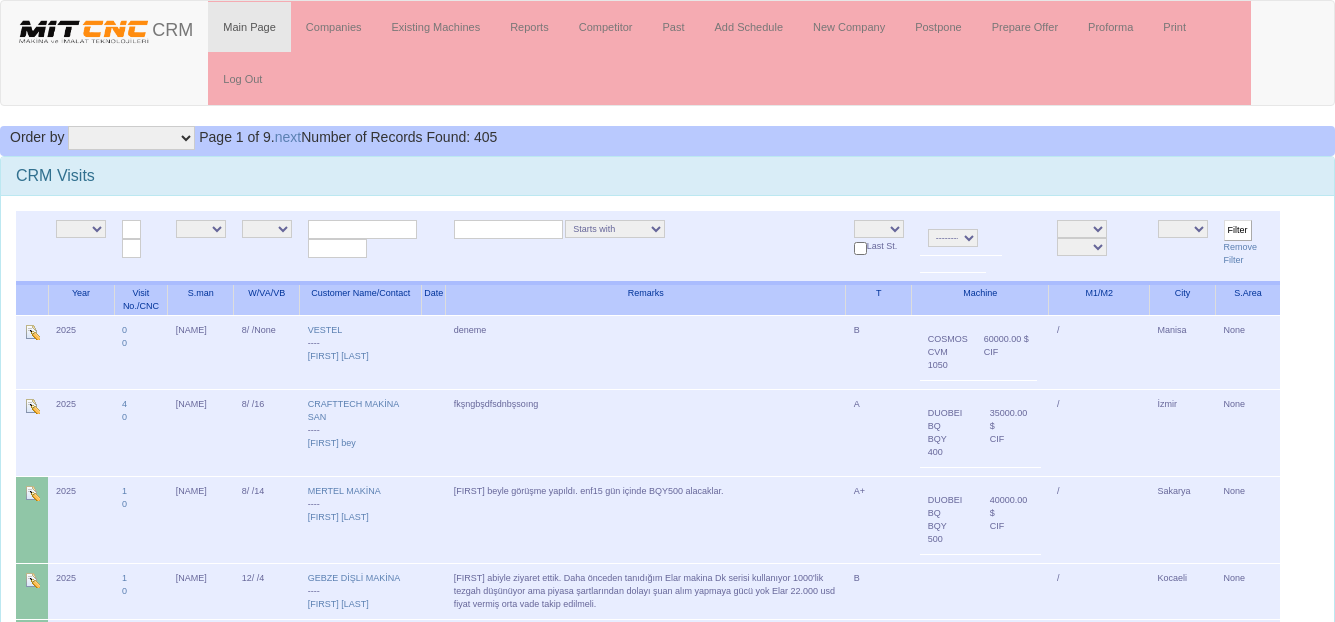 scroll, scrollTop: 0, scrollLeft: 0, axis: both 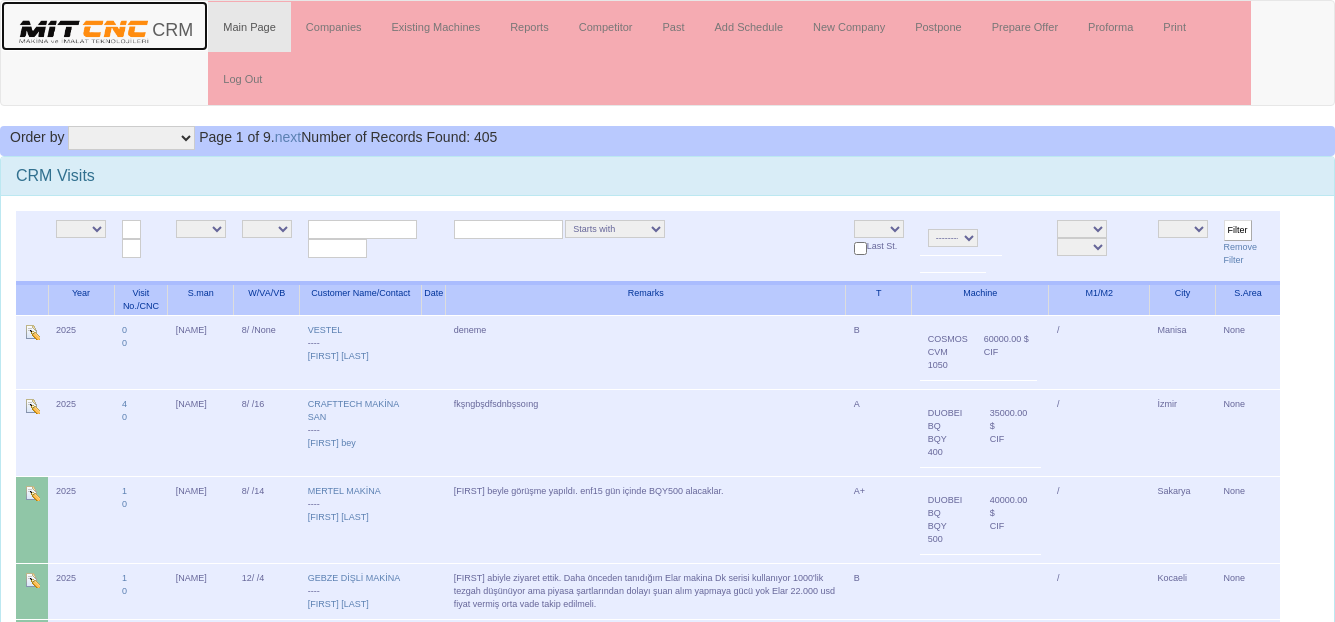 click on "CRM" at bounding box center (104, 26) 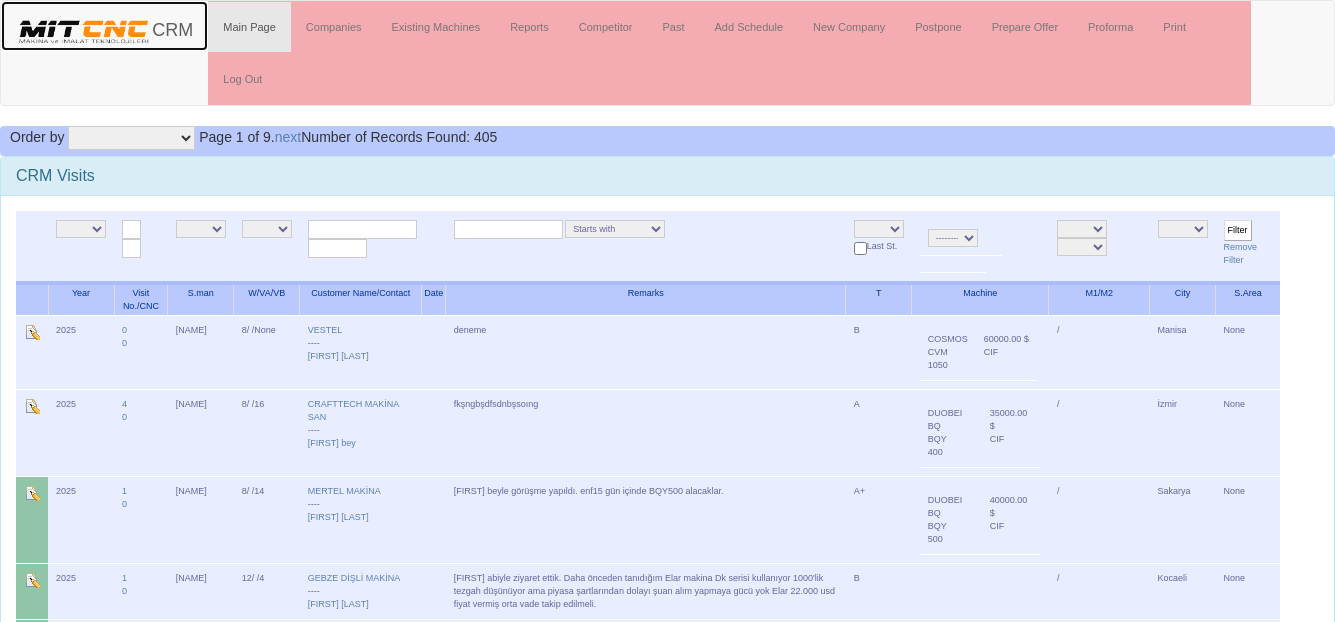 click at bounding box center [84, 31] 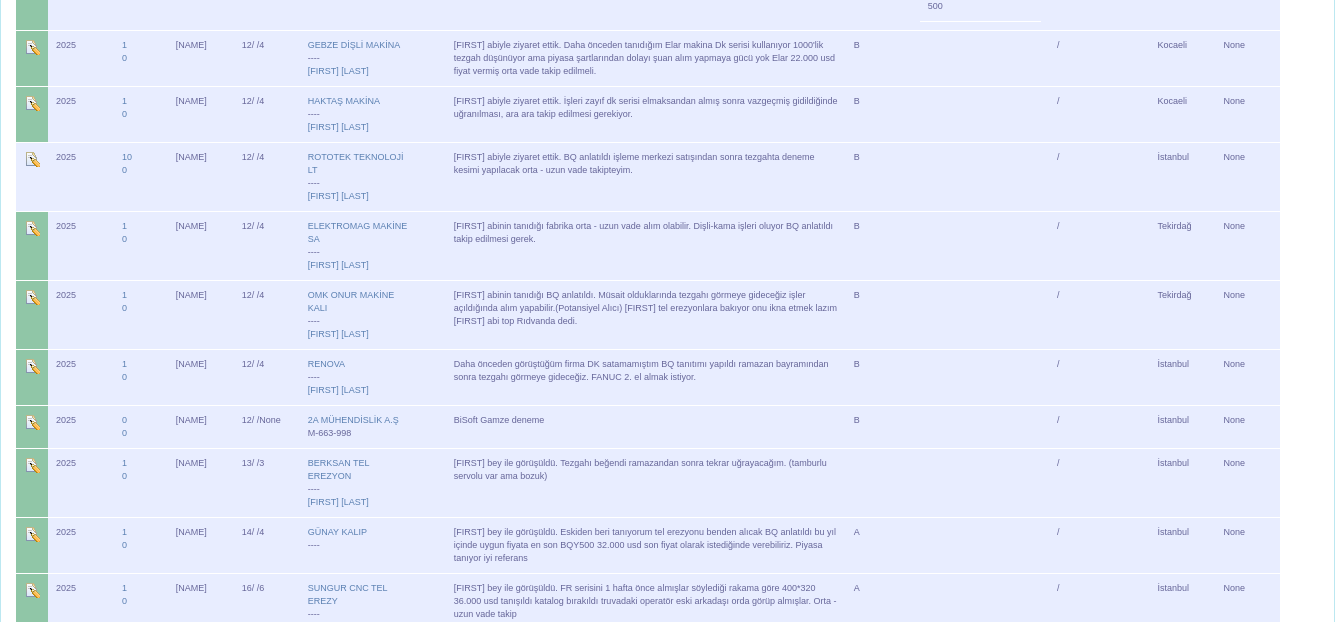 scroll, scrollTop: 0, scrollLeft: 0, axis: both 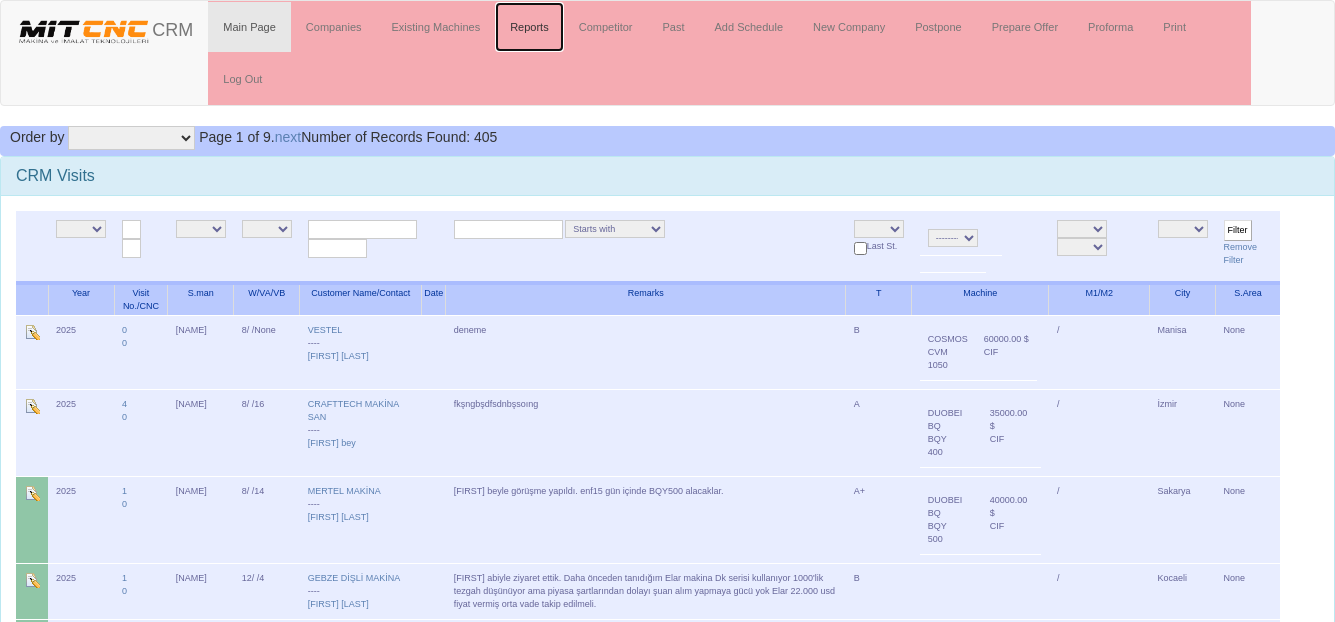 click on "Reports" at bounding box center [529, 27] 